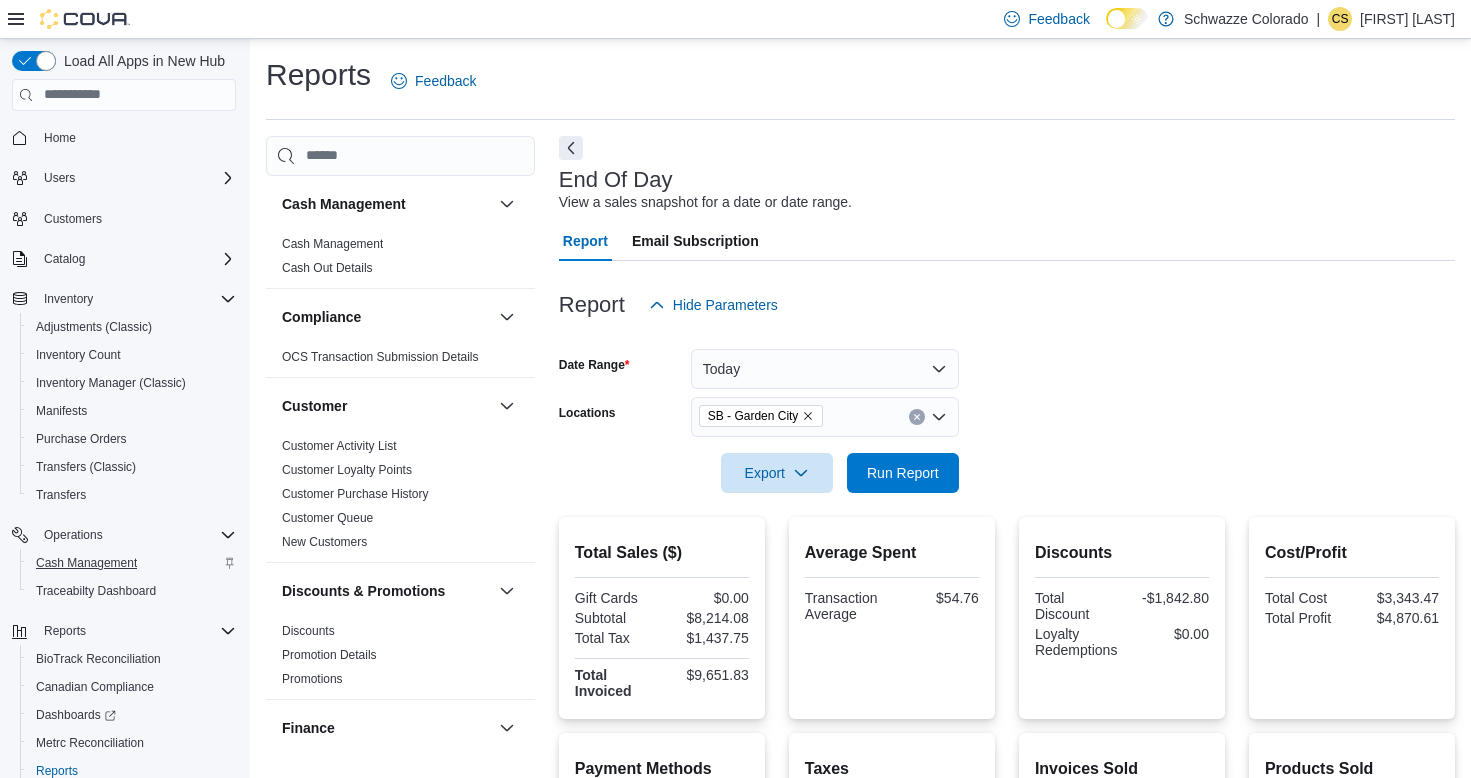 scroll, scrollTop: 738, scrollLeft: 0, axis: vertical 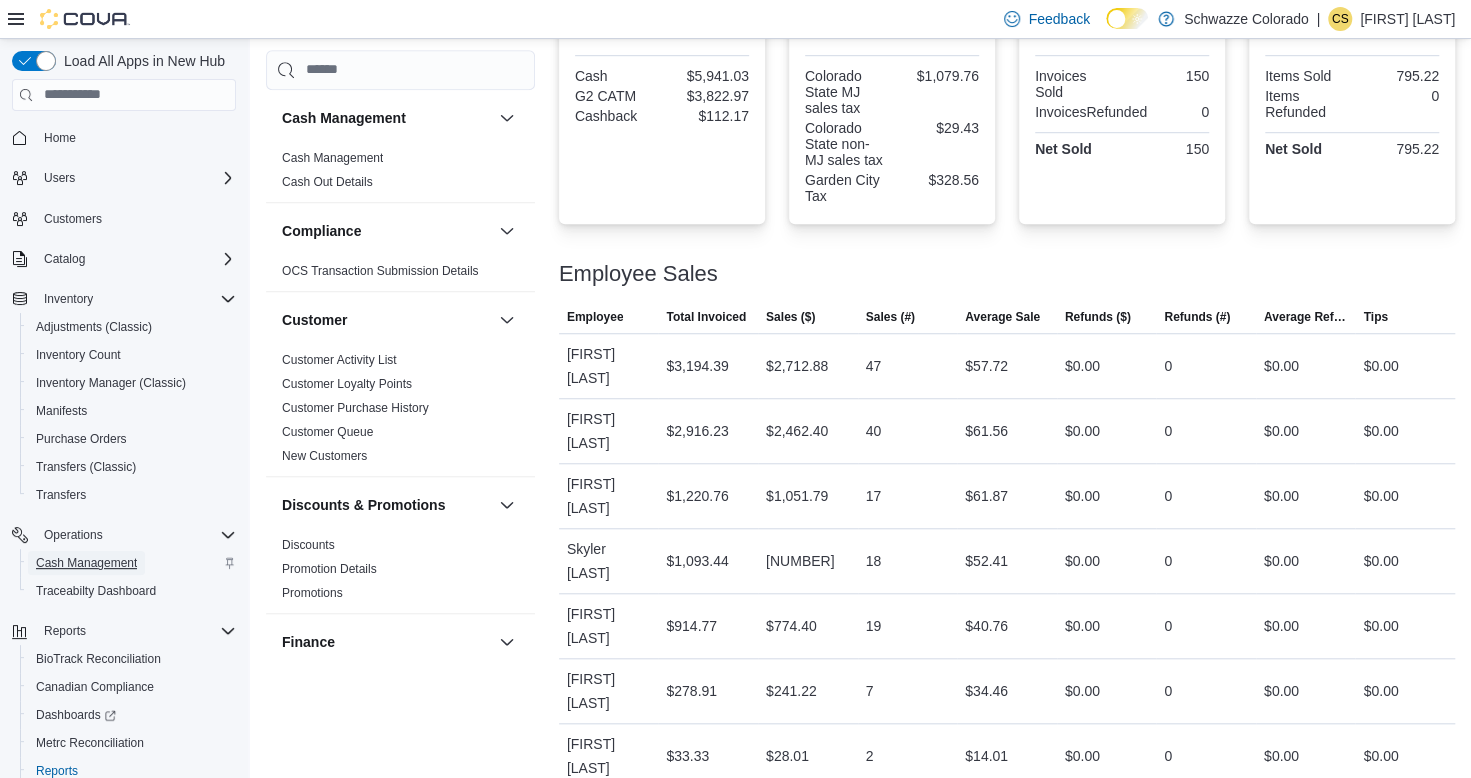 click on "Cash Management" at bounding box center [86, 563] 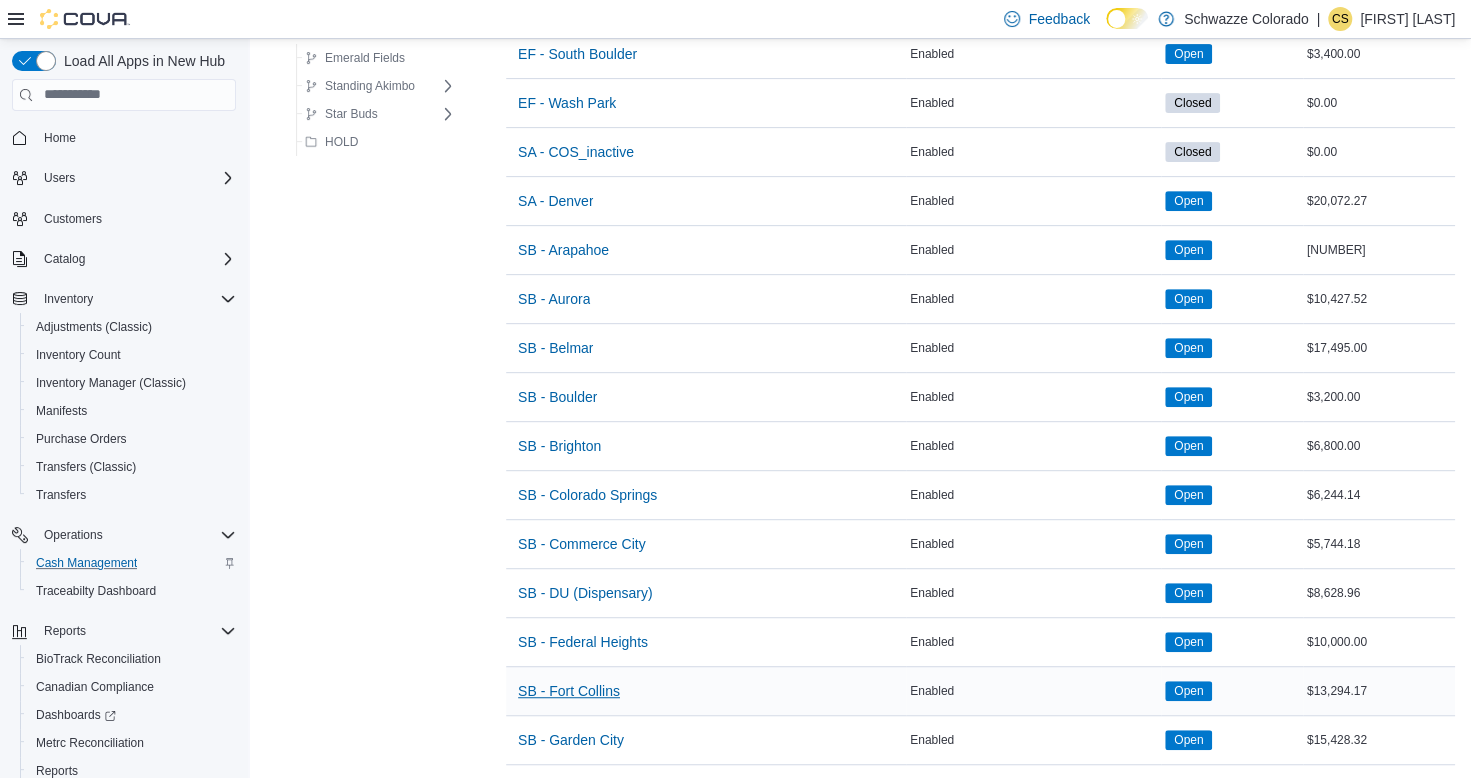 scroll, scrollTop: 400, scrollLeft: 0, axis: vertical 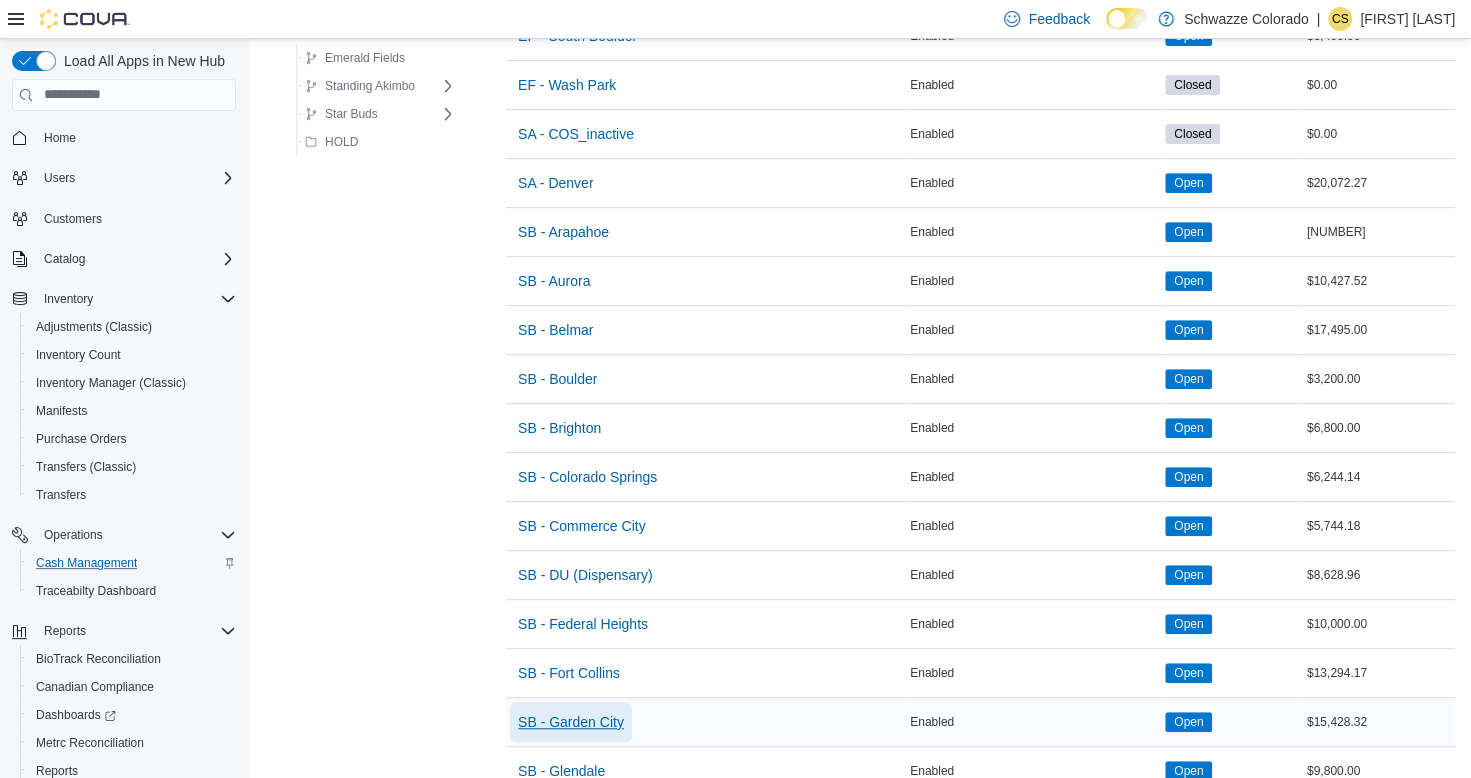 click on "SB - Garden City" at bounding box center [571, 722] 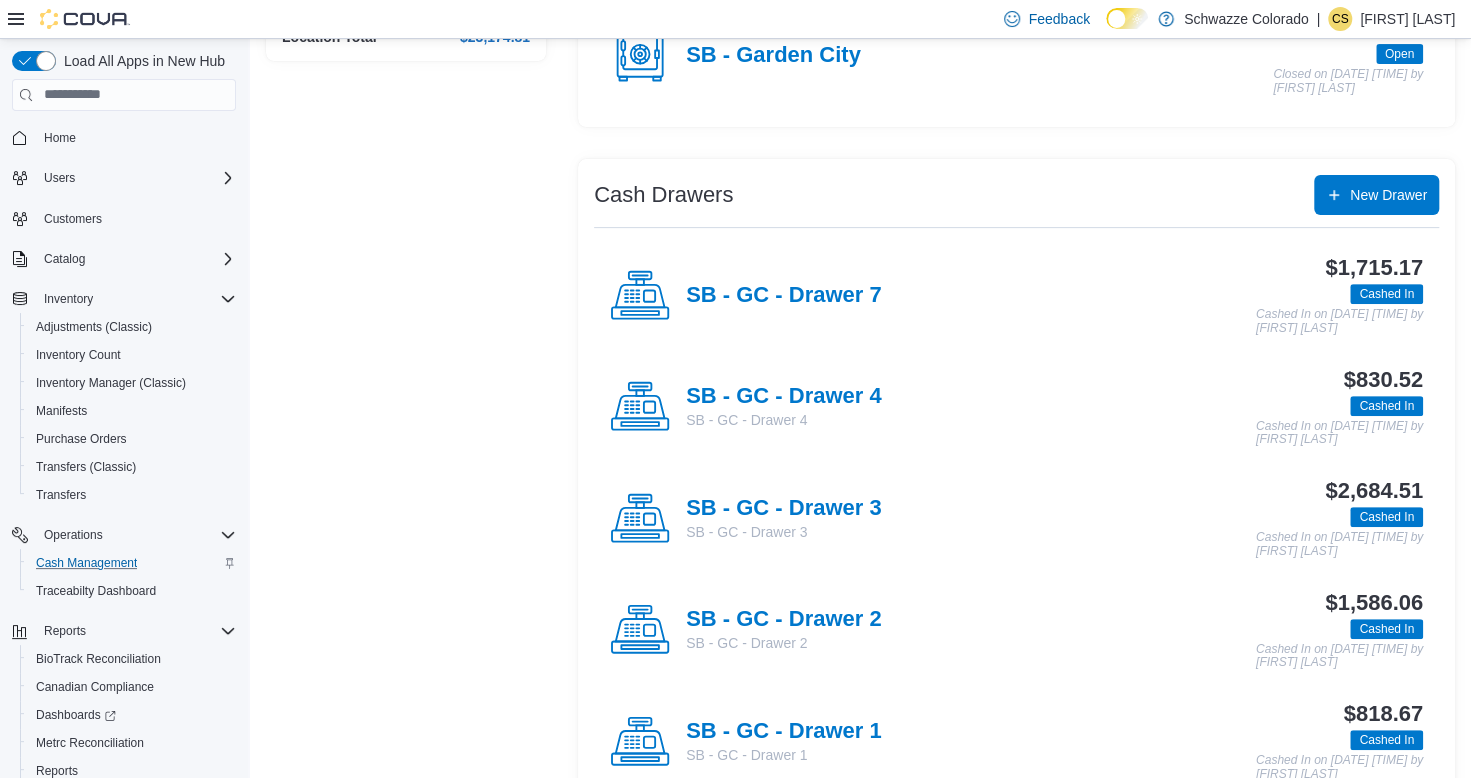 scroll, scrollTop: 300, scrollLeft: 0, axis: vertical 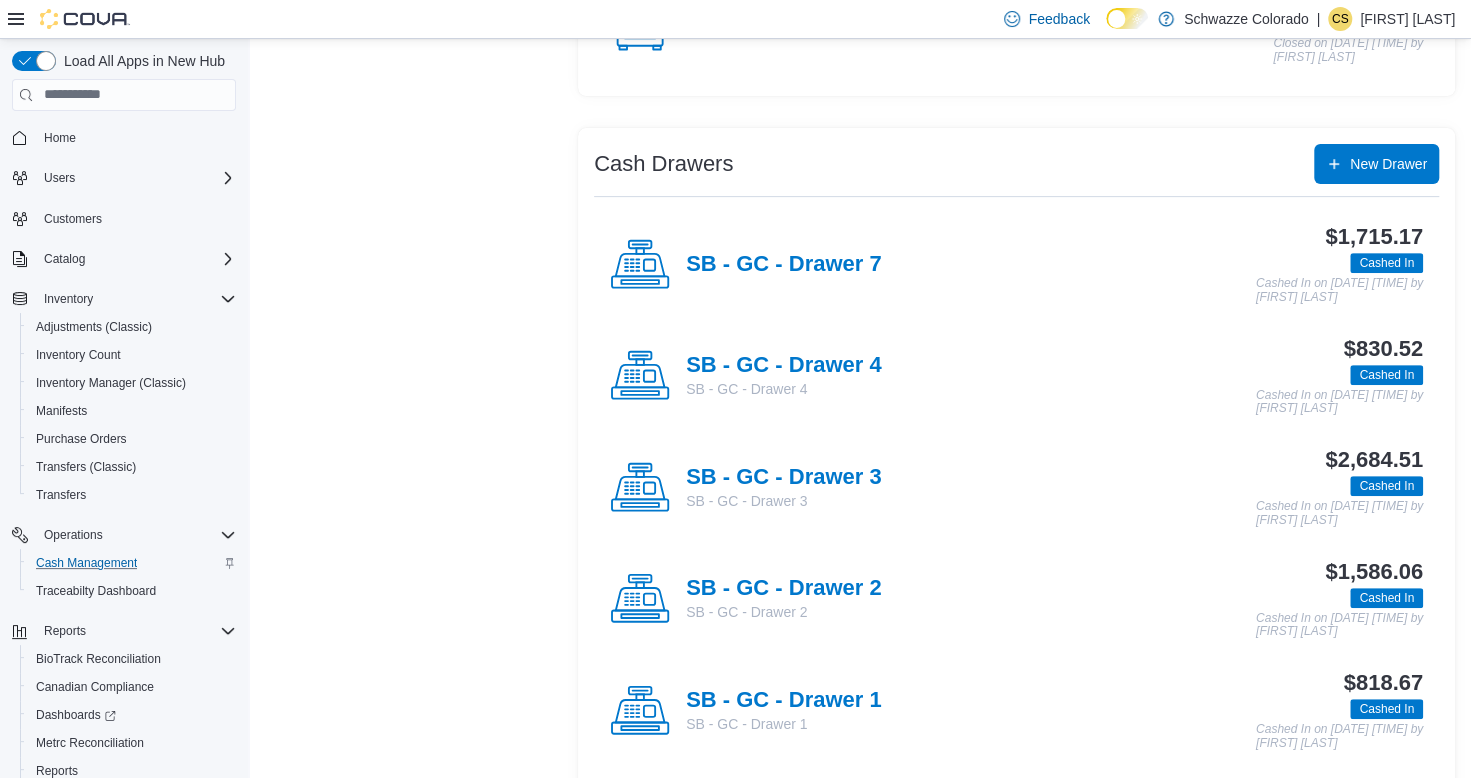 click on "SB - GC - Drawer 4" at bounding box center (783, 389) 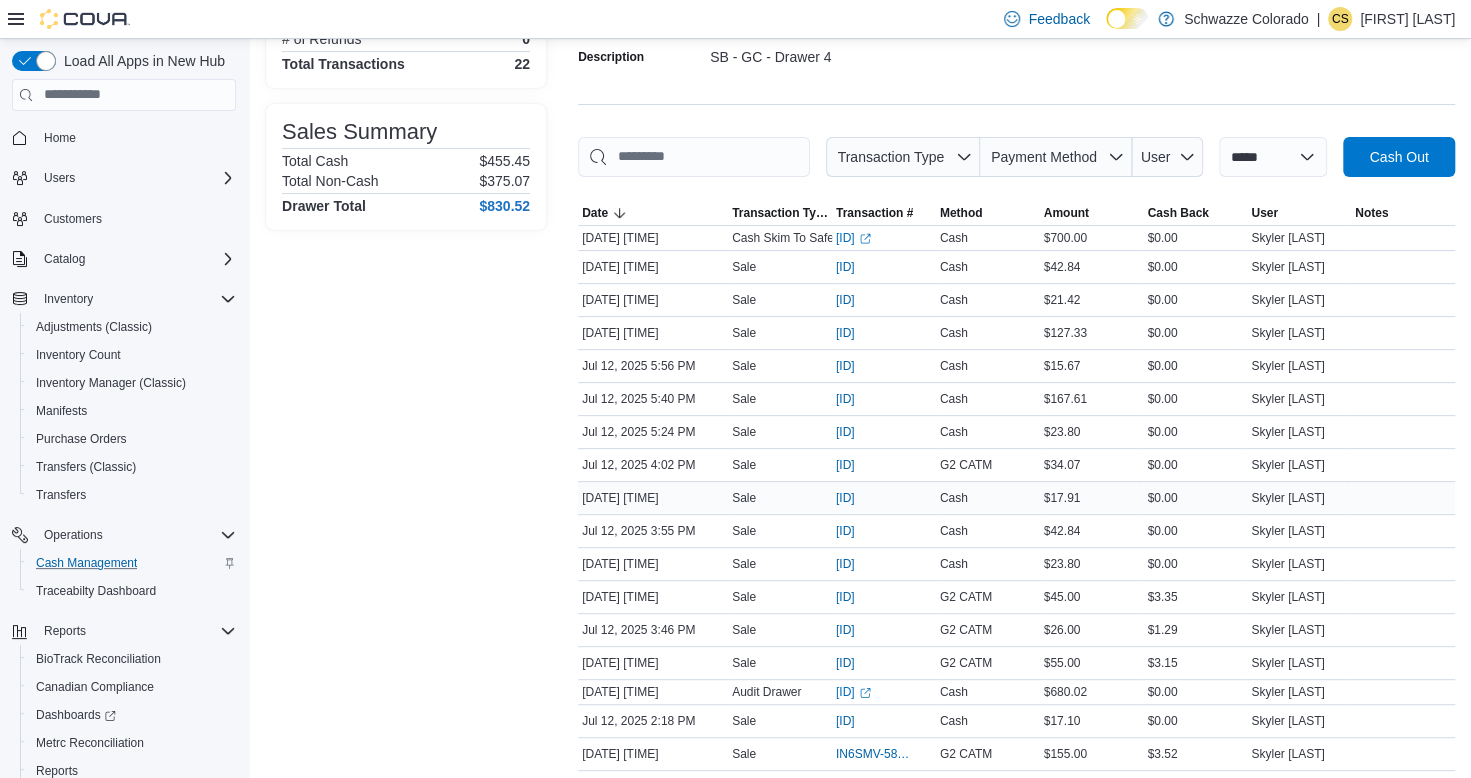 scroll, scrollTop: 300, scrollLeft: 0, axis: vertical 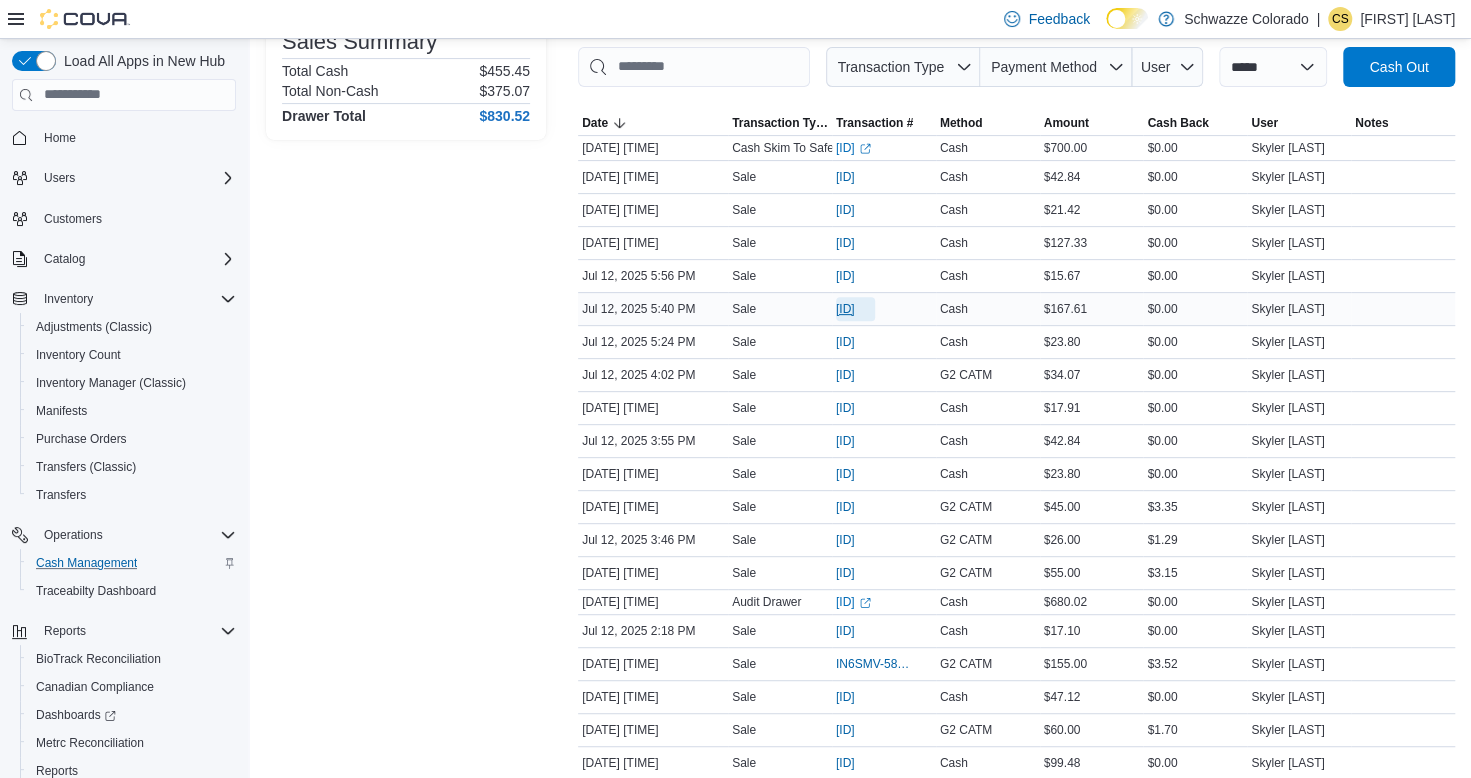 click on "[ID]" at bounding box center [845, 309] 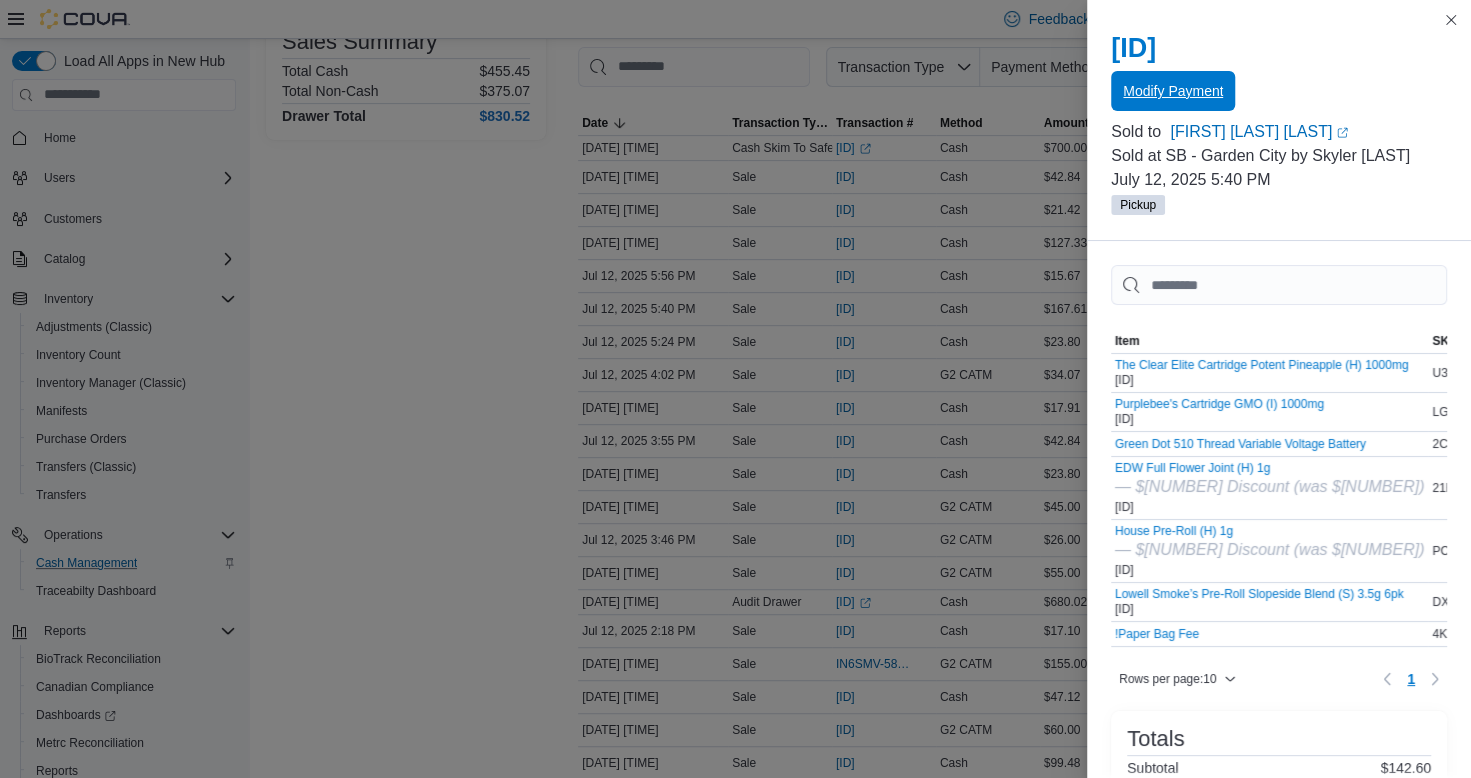 click on "Modify Payment" at bounding box center [1173, 91] 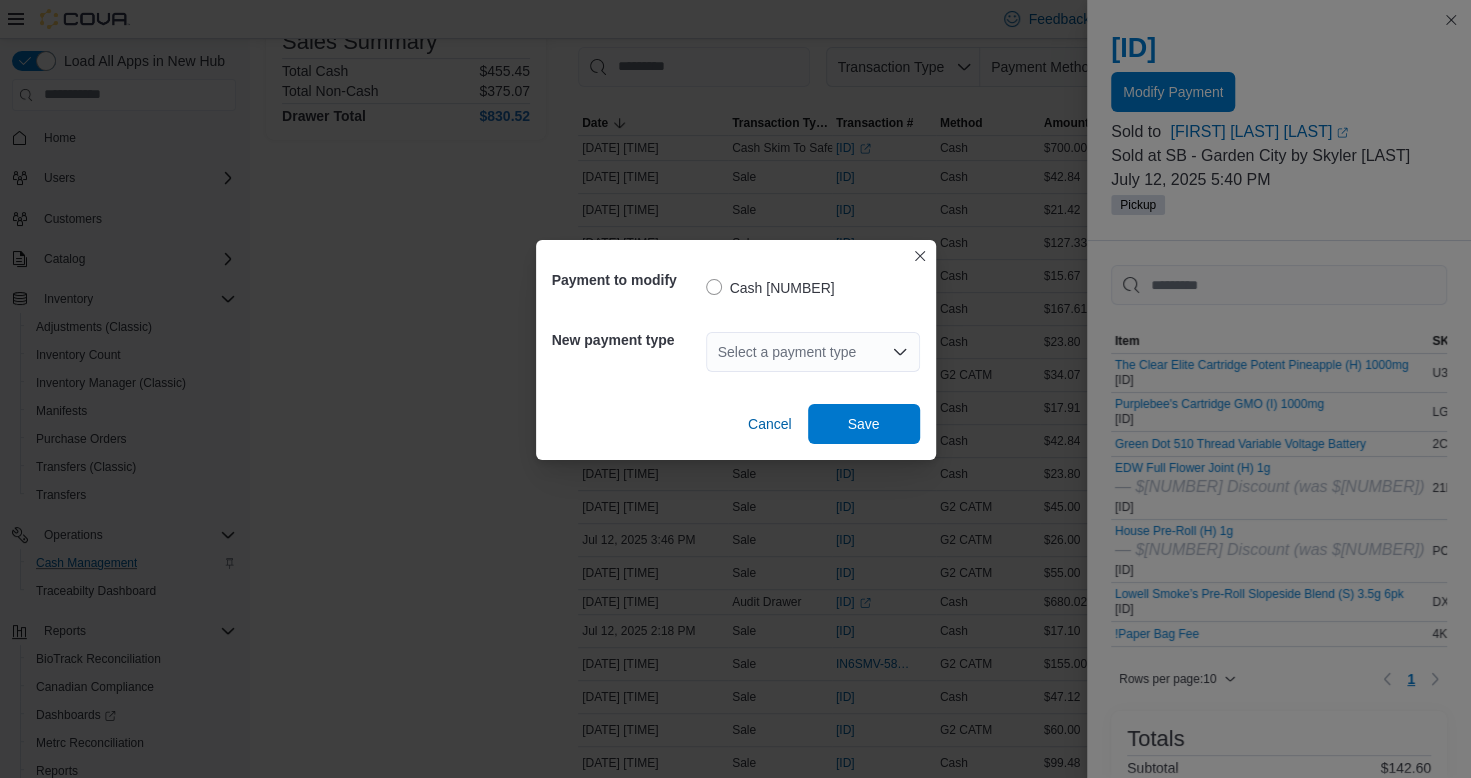 click on "Select a payment type" at bounding box center [813, 352] 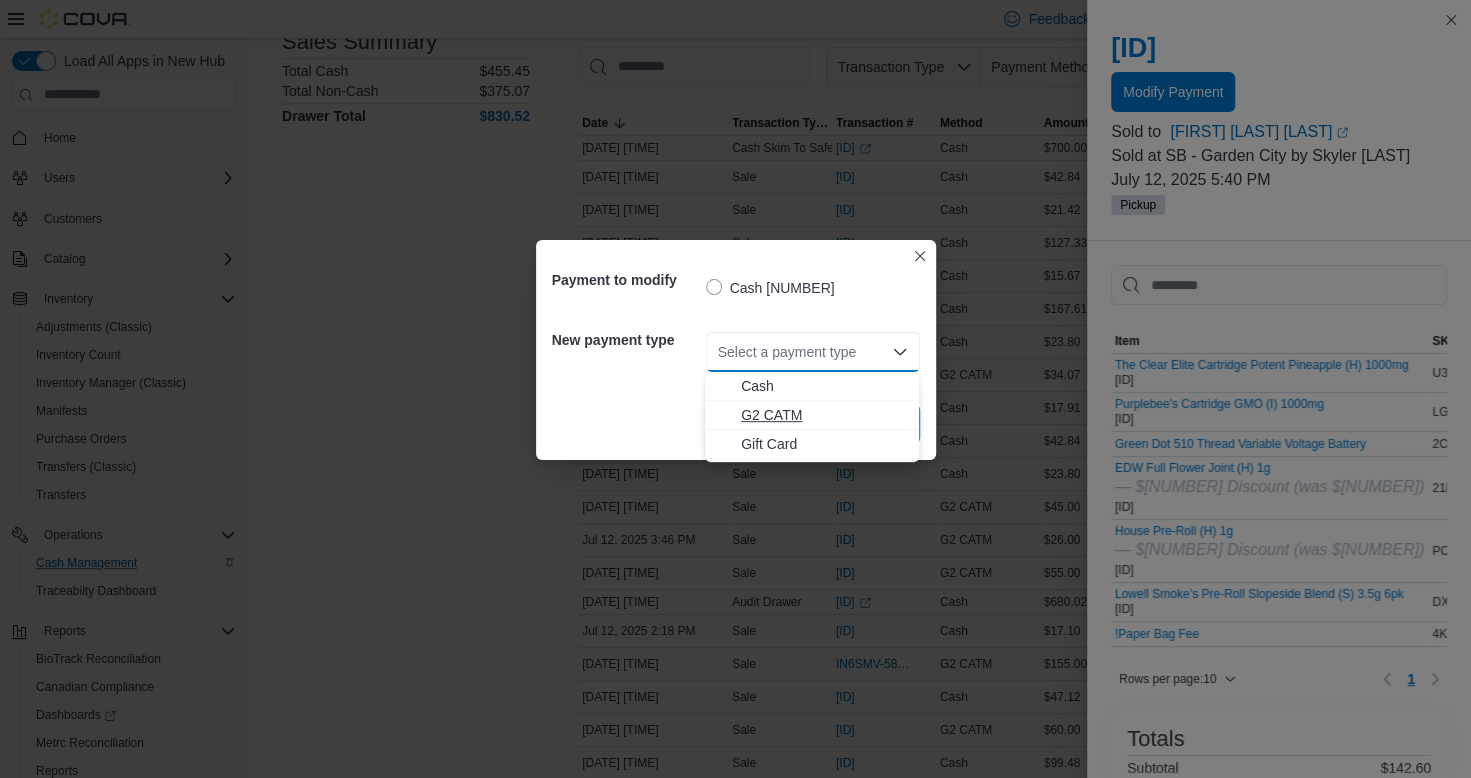 click on "G2 CATM" at bounding box center (824, 415) 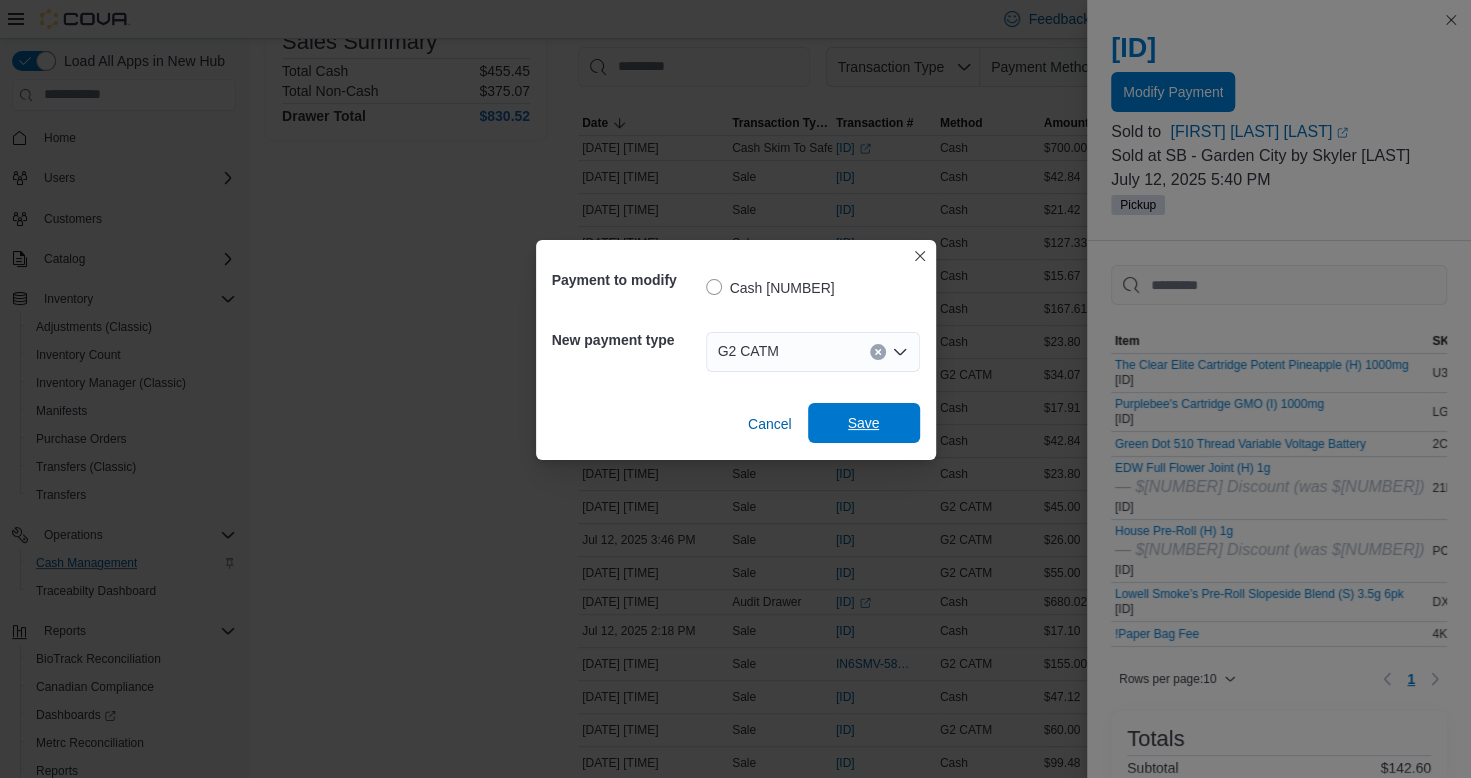click on "Save" at bounding box center [864, 423] 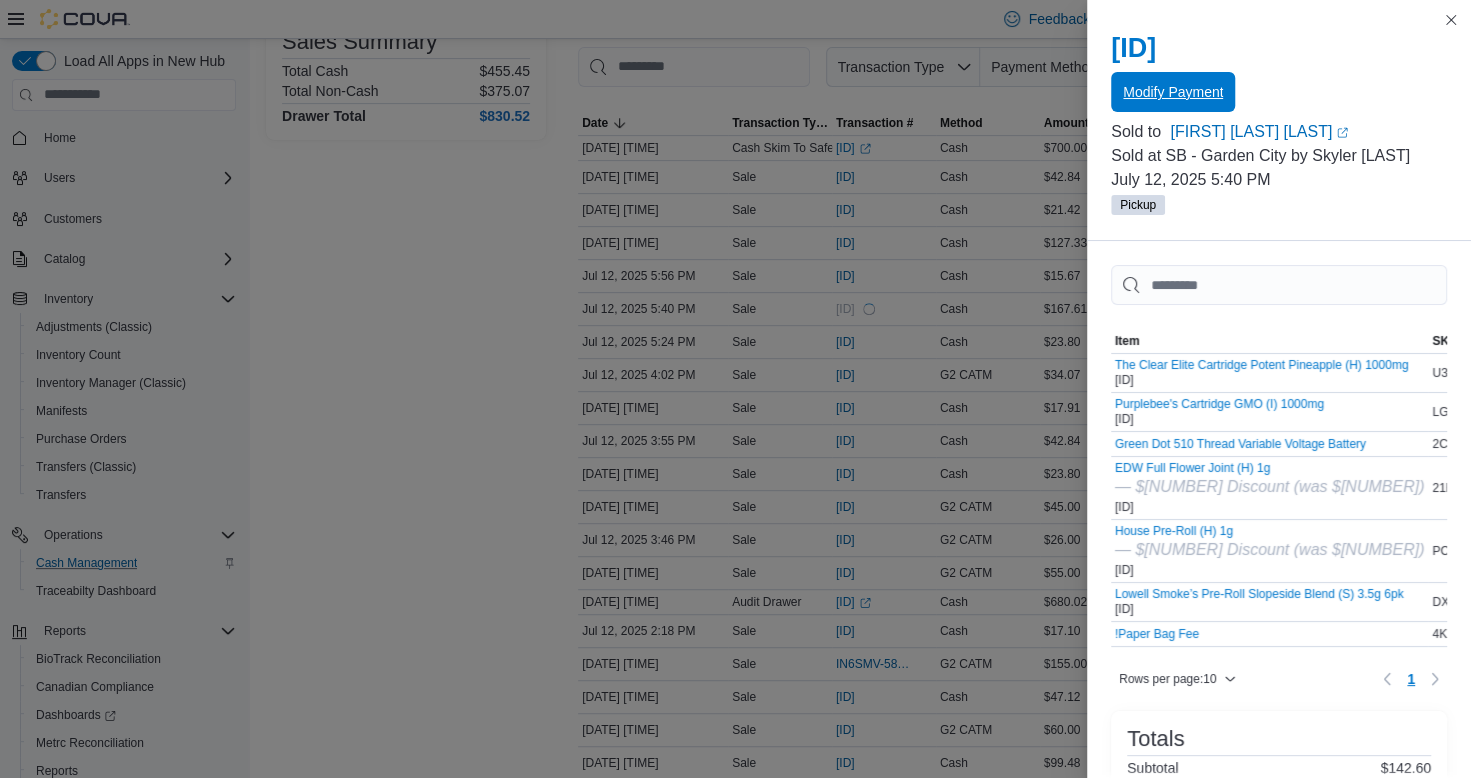 scroll, scrollTop: 0, scrollLeft: 0, axis: both 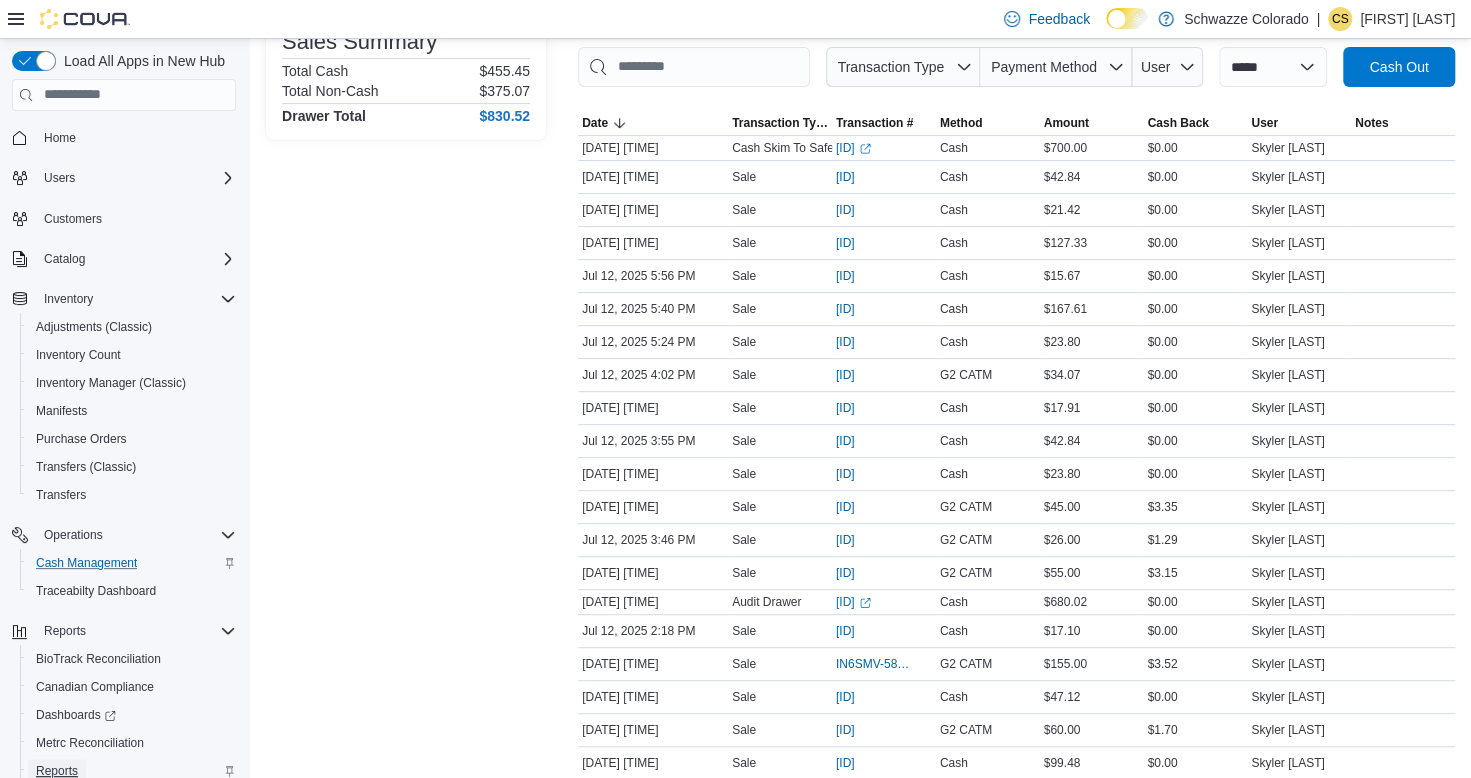 click on "Reports" at bounding box center (57, 771) 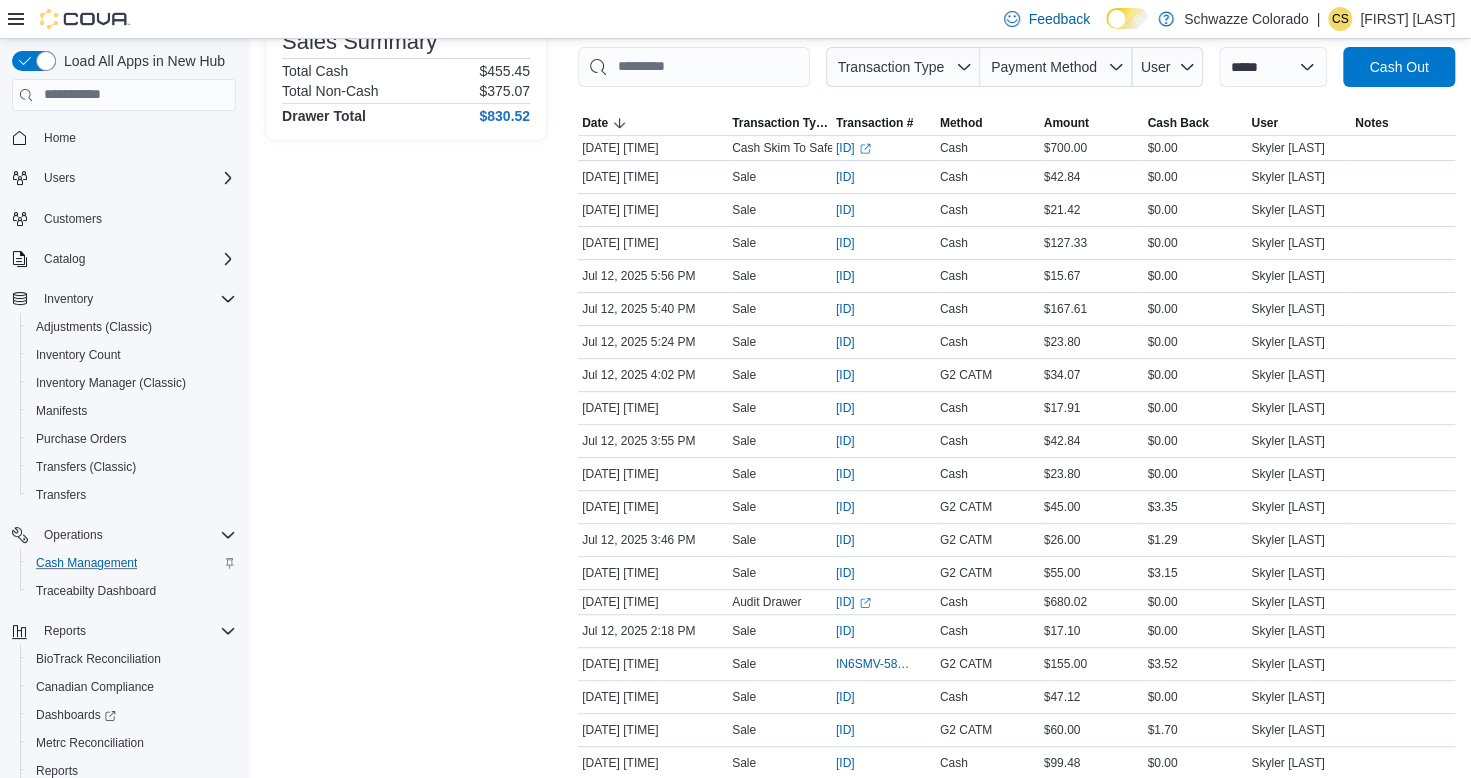 scroll, scrollTop: 0, scrollLeft: 0, axis: both 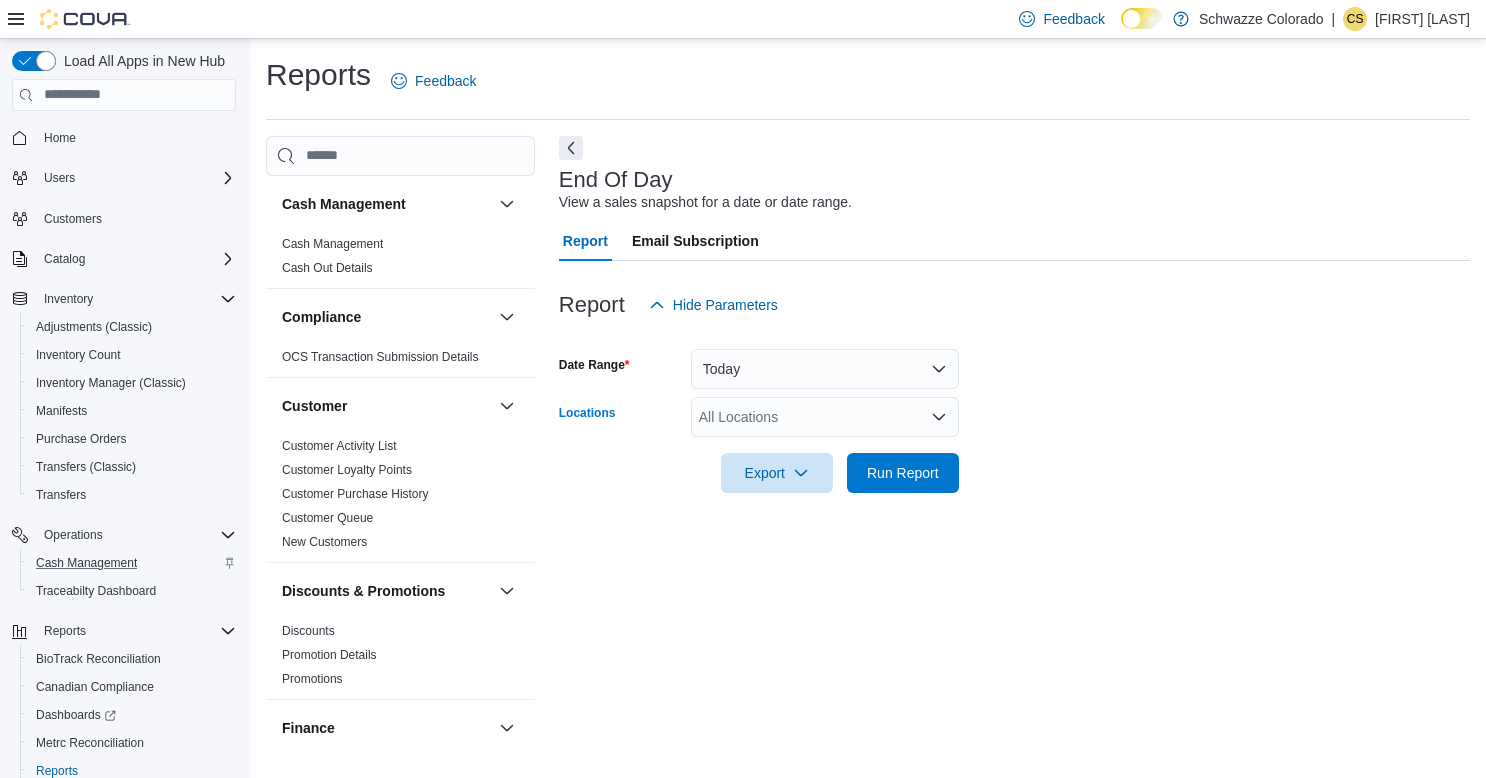 drag, startPoint x: 743, startPoint y: 417, endPoint x: 733, endPoint y: 416, distance: 10.049875 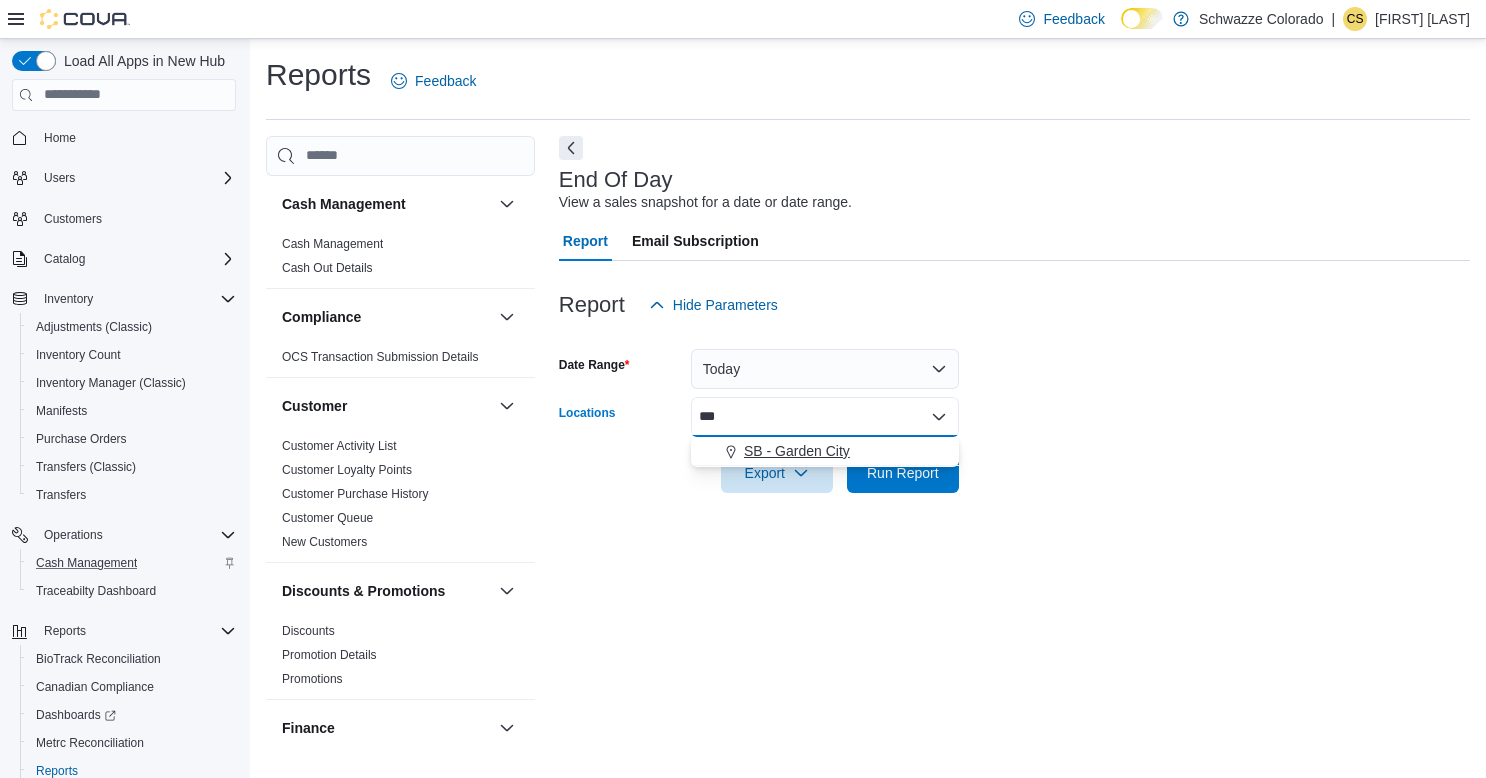 type on "***" 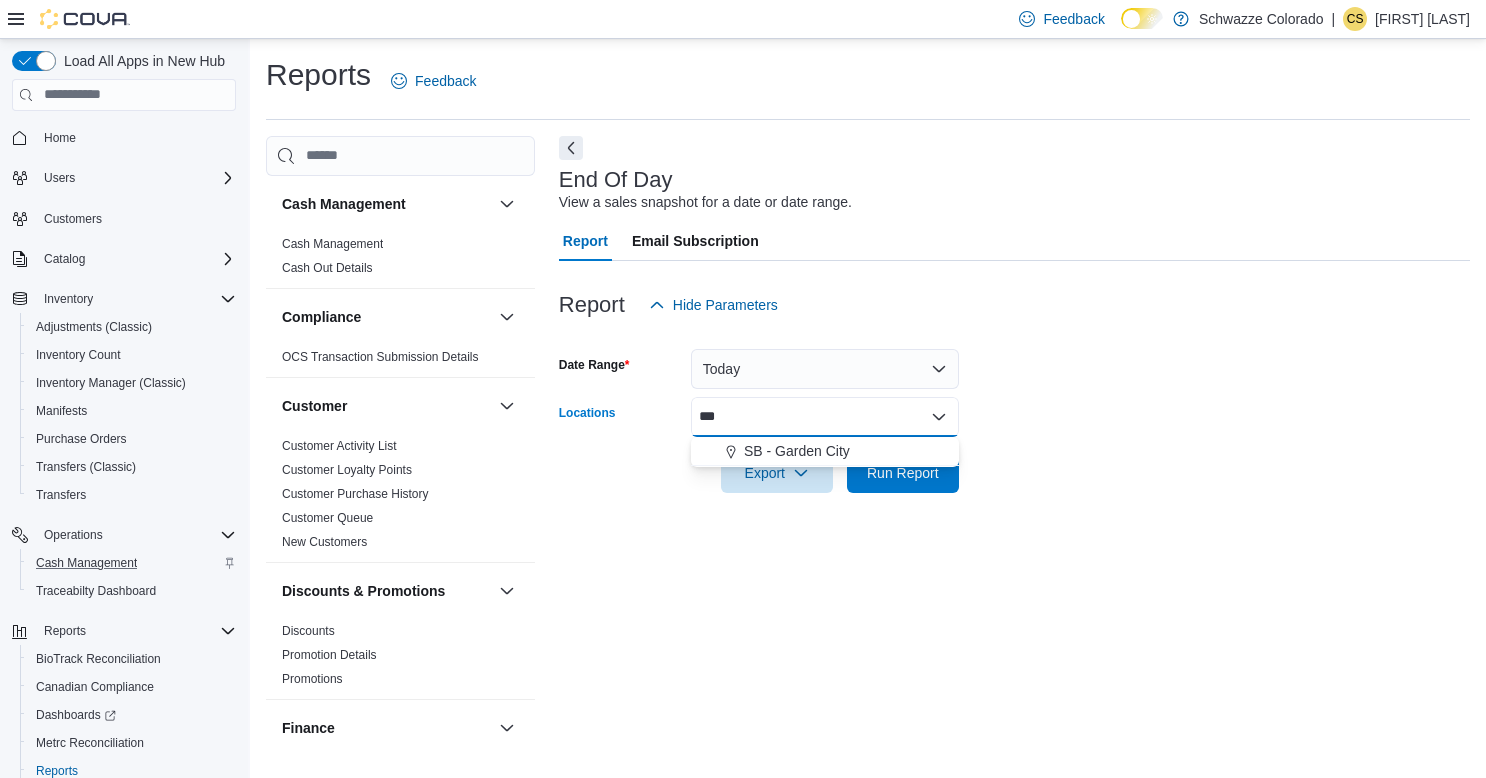 drag, startPoint x: 764, startPoint y: 449, endPoint x: 890, endPoint y: 435, distance: 126.77539 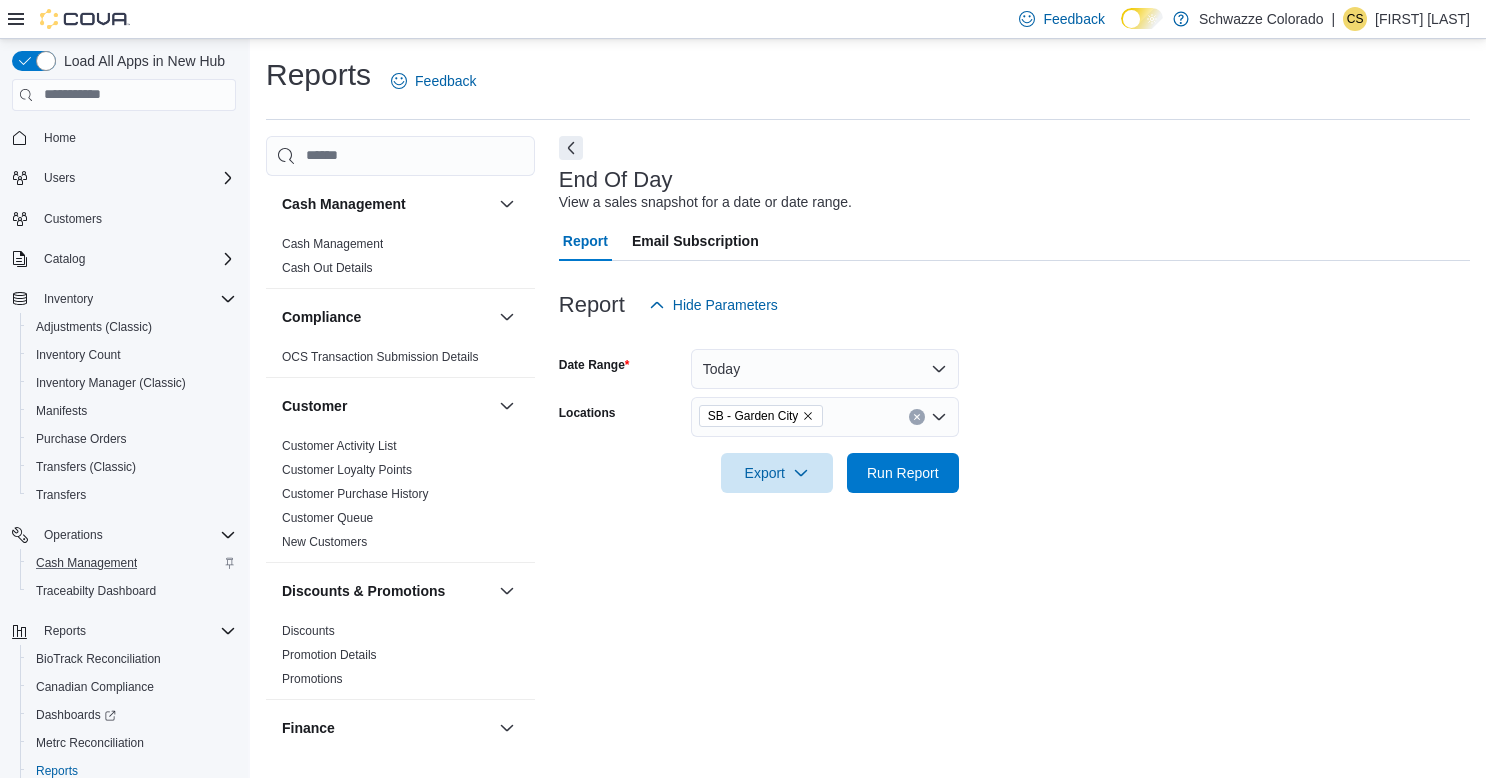 click on "Date Range Today Locations SB - Garden City Export  Run Report" at bounding box center [1014, 409] 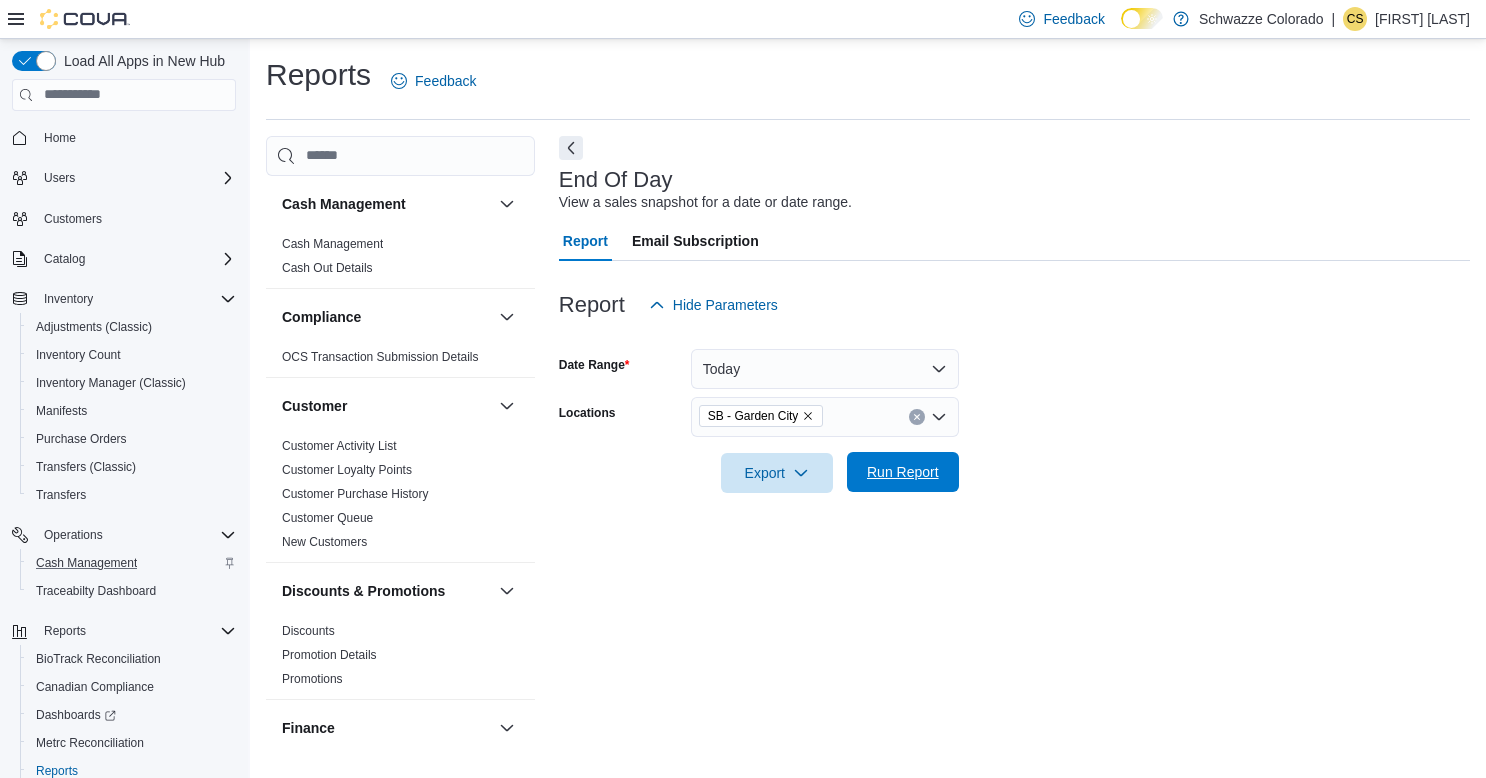 click on "Run Report" at bounding box center [903, 472] 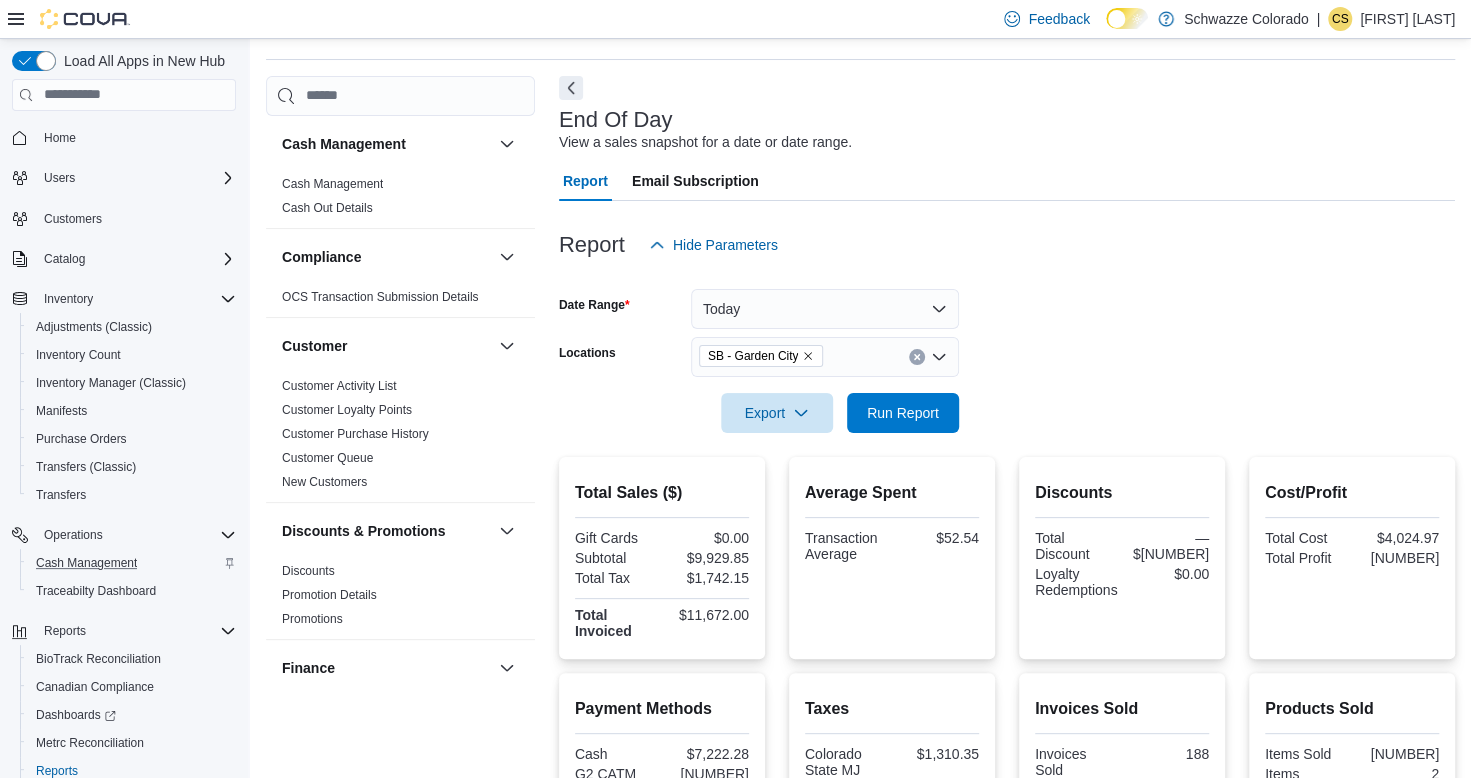 scroll, scrollTop: 0, scrollLeft: 0, axis: both 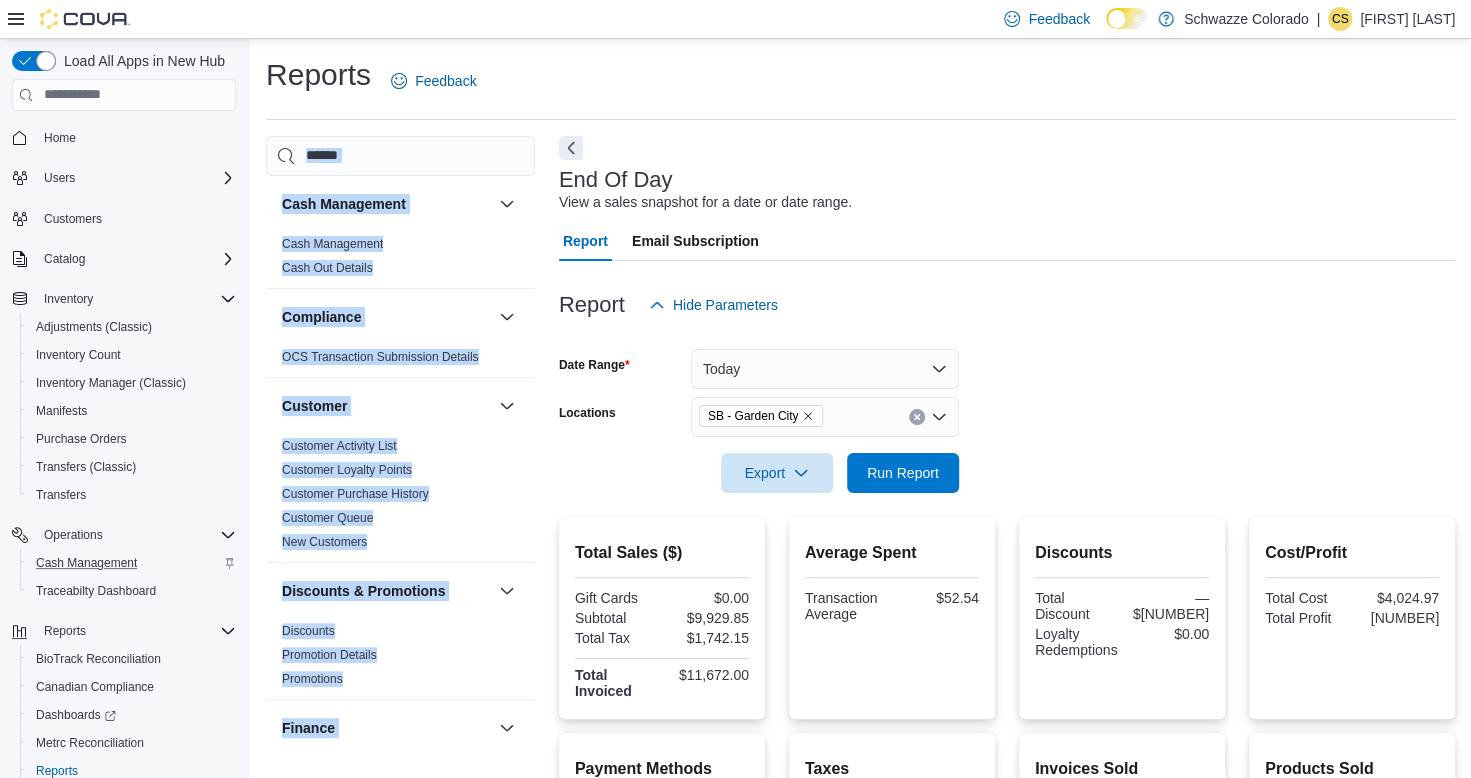drag, startPoint x: 781, startPoint y: 130, endPoint x: 749, endPoint y: 90, distance: 51.224995 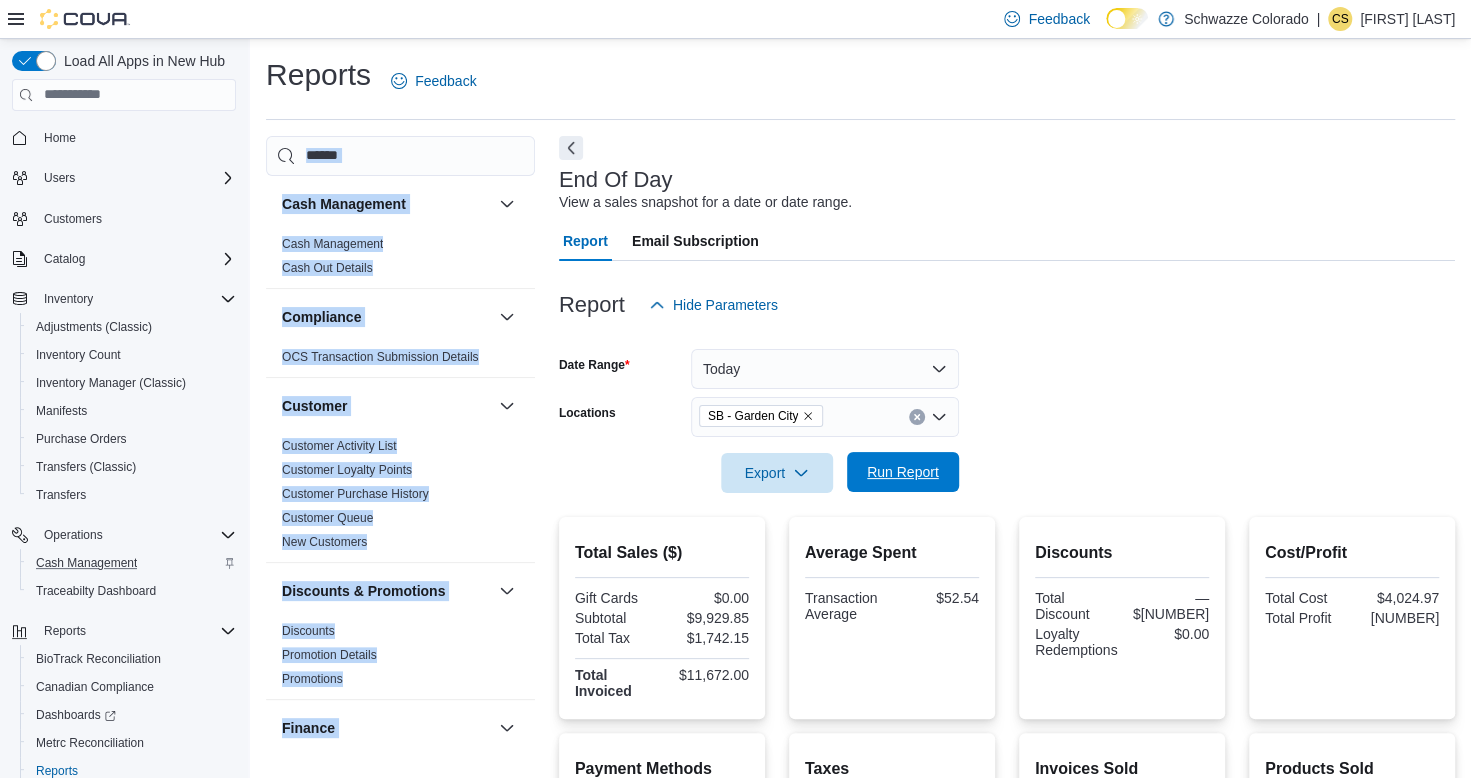 click on "Run Report" at bounding box center (903, 472) 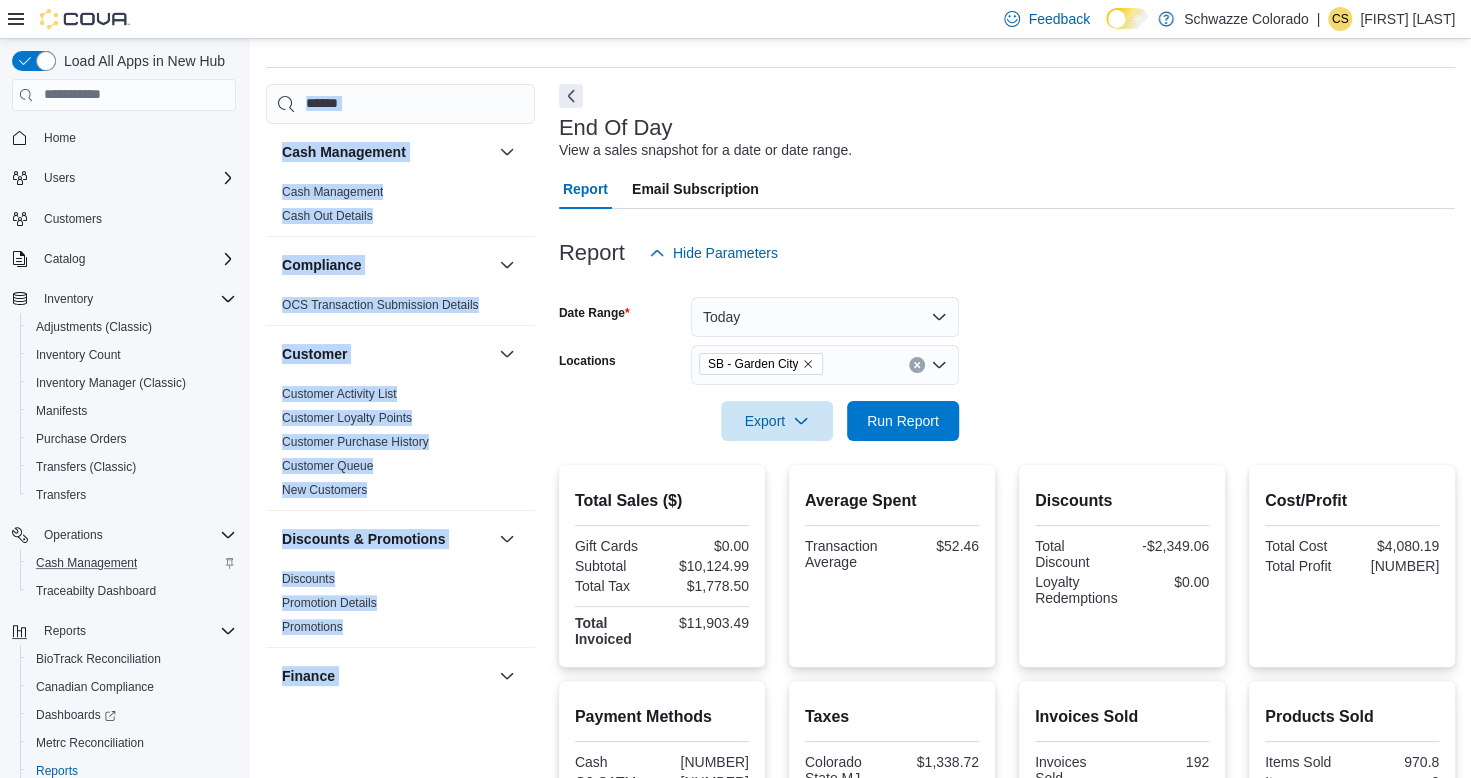 scroll, scrollTop: 0, scrollLeft: 0, axis: both 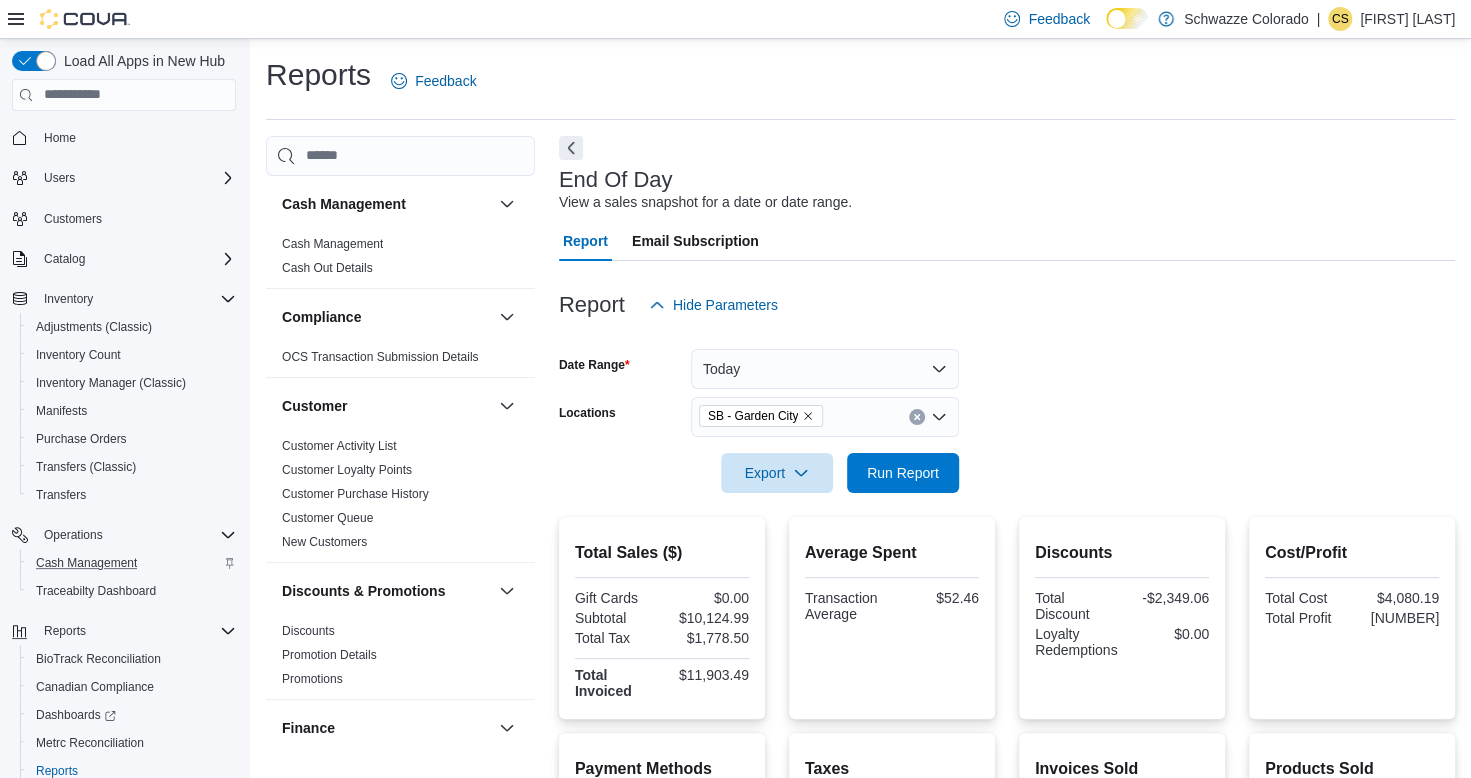click on "Report Email Subscription Report Hide Parameters   Date Range Today Locations SB - Garden City Export  Run Report Total Sales ($) Gift Cards $0.00 Subtotal [NUMBER] Total Tax [NUMBER] Total Invoiced [NUMBER] Average Spent Transaction Average $[NUMBER] Discounts Total Discount -[NUMBER] Loyalty Redemptions $0.00 Cost/Profit Total Cost [NUMBER] Total Profit [NUMBER] Payment Methods Cash [NUMBER] G2 CATM [NUMBER] Cashback [NUMBER] Taxes Colorado State MJ sales tax [NUMBER] Colorado State non-MJ sales tax [NUMBER] Garden City Tax [NUMBER] Invoices Sold Invoices Sold [NUMBER] InvoicesRefunded [NUMBER] Net Sold [NUMBER] Products Sold Items Sold [NUMBER] Items Refunded [NUMBER] Net Sold [NUMBER] Employee Sales   This table contains [NUMBER] rows. Employee Total Invoiced Sales ($) Sales (#) Average Sale Refunds ($) Refunds (#) Average Refund Tips Employee Clarissa Hart Total Invoiced $[NUMBER] Sales ($)[NUMBER] Sales (#) [NUMBER] Average Sale $[NUMBER] Refunds ($) $0.00 Refunds (#) [NUMBER] Average Refund $0.00 Tips $0.00 Employee Brittney Jasso Total Invoiced [NUMBER]" at bounding box center (1007, 874) 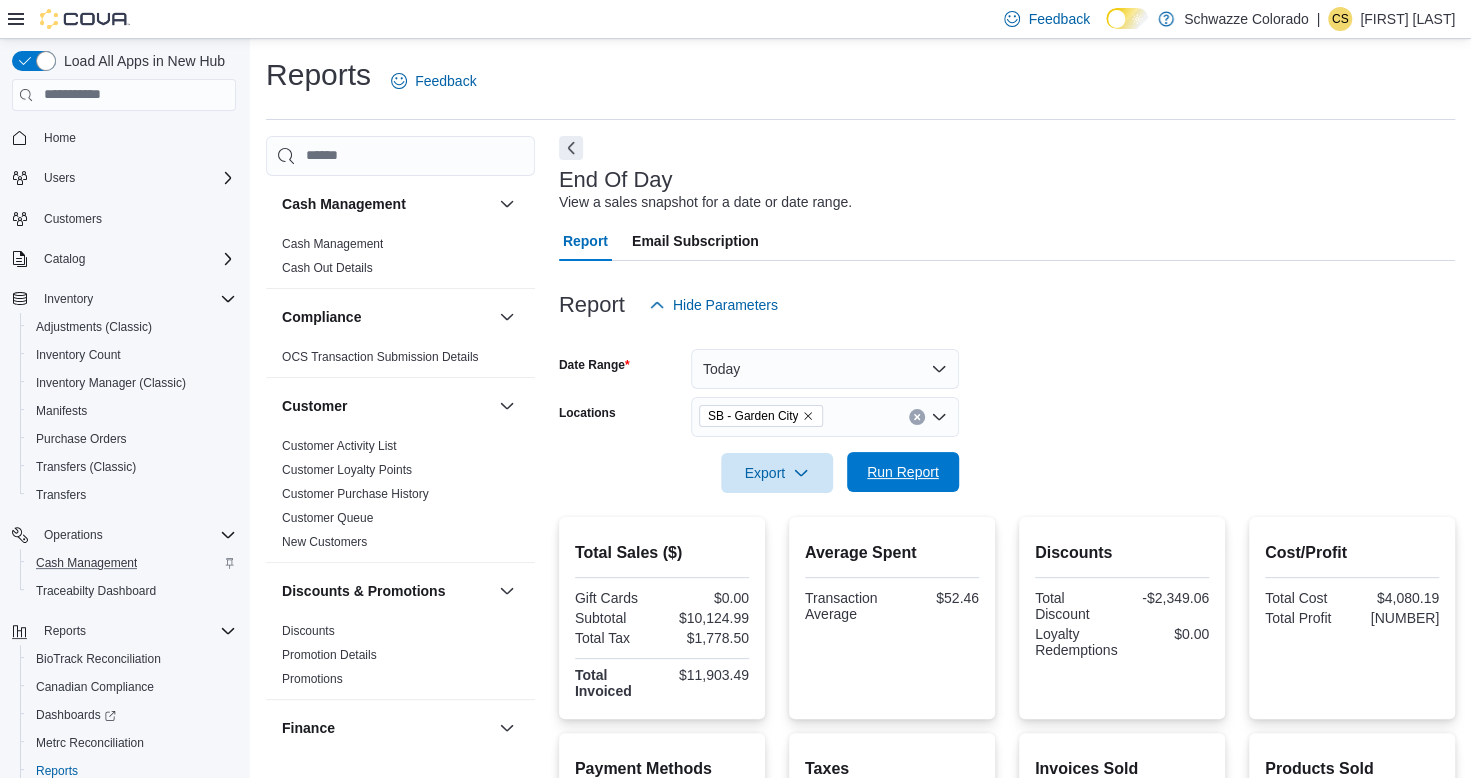 click on "Run Report" at bounding box center (903, 472) 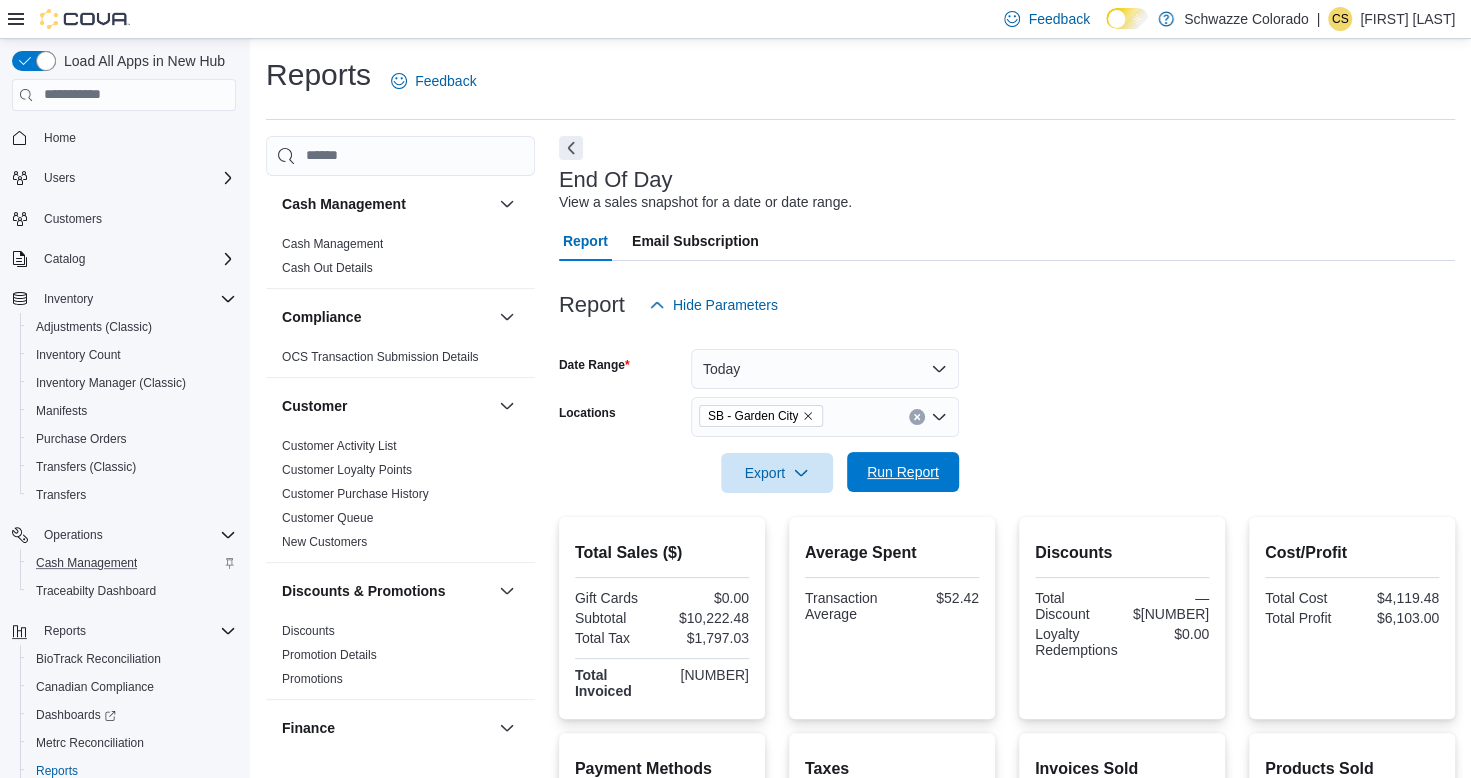 click on "Run Report" at bounding box center (903, 472) 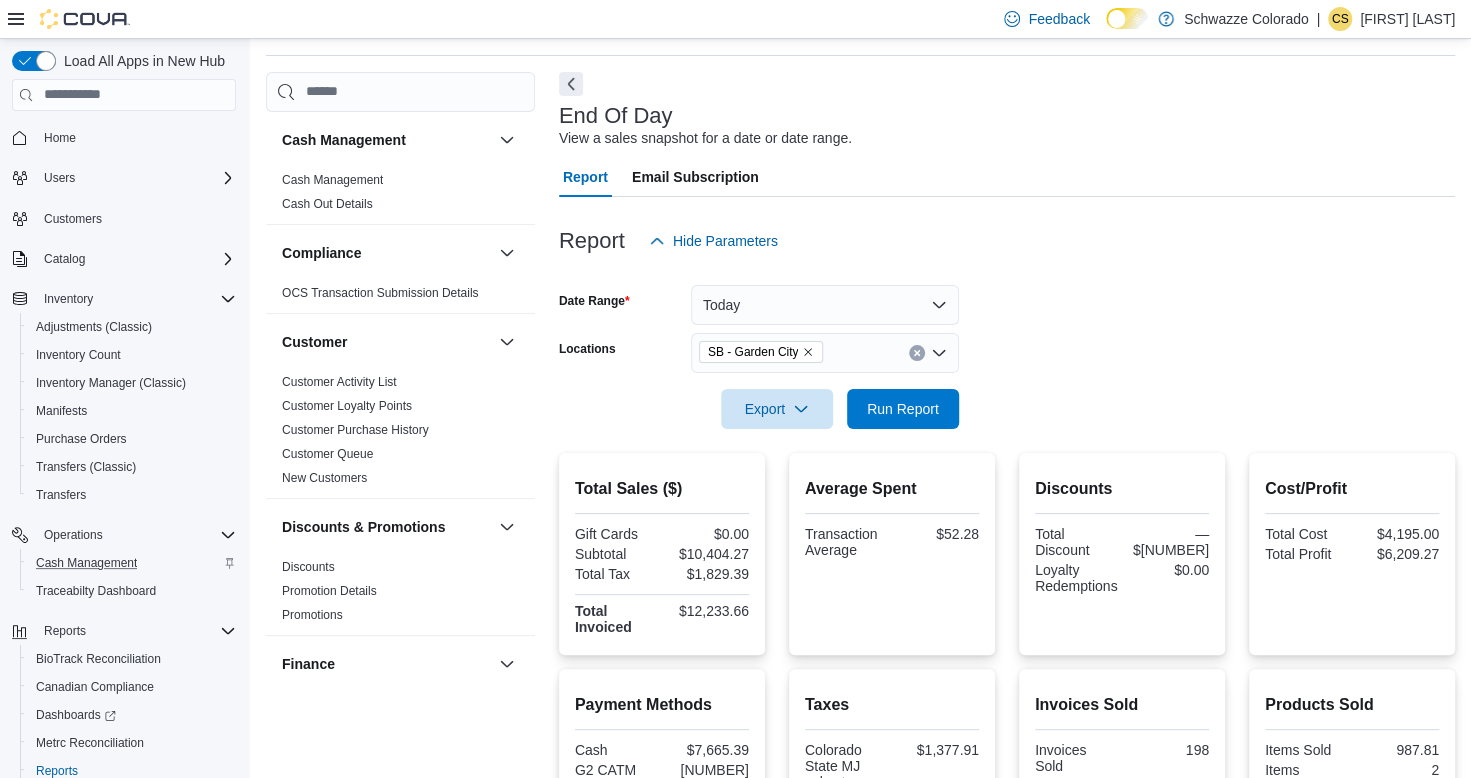 scroll, scrollTop: 0, scrollLeft: 0, axis: both 